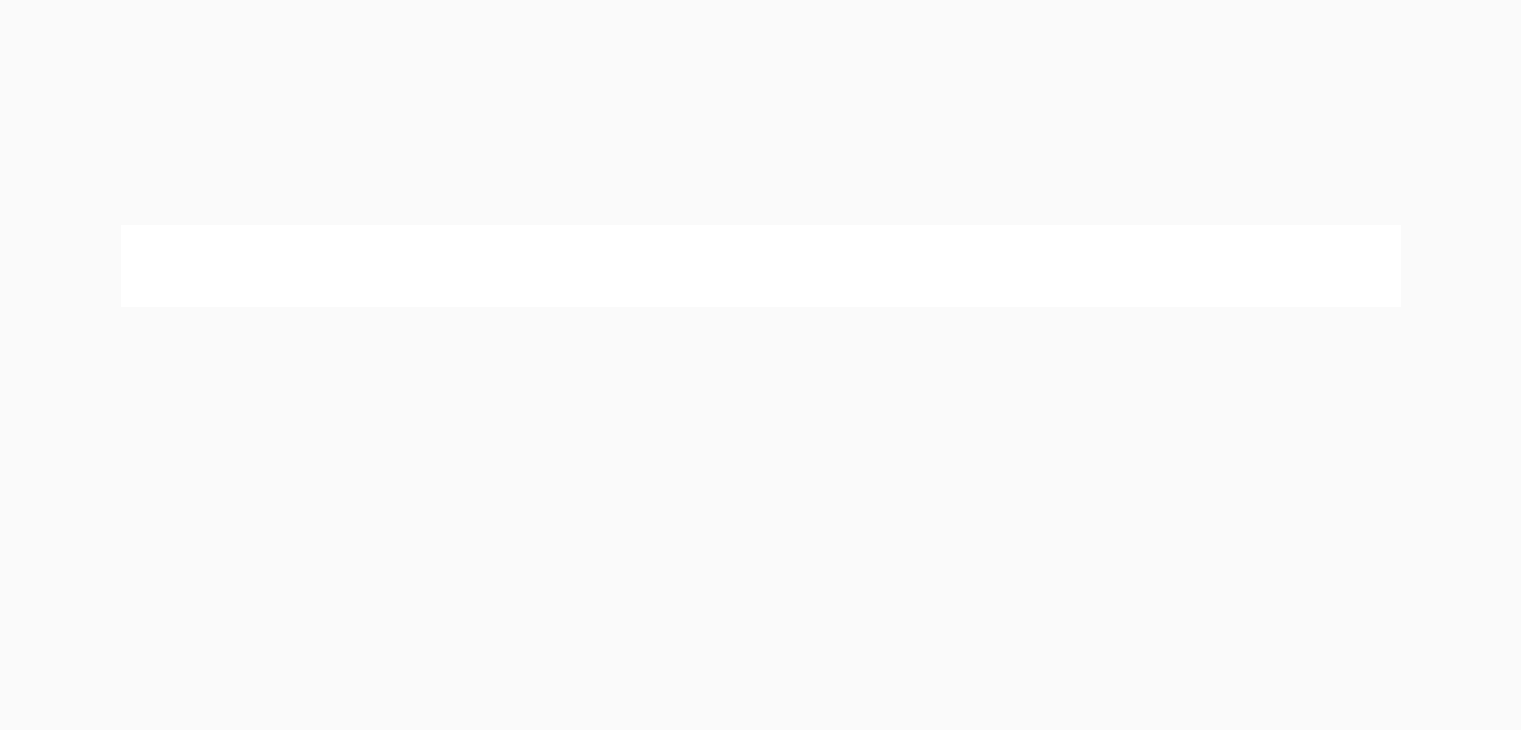 scroll, scrollTop: 0, scrollLeft: 0, axis: both 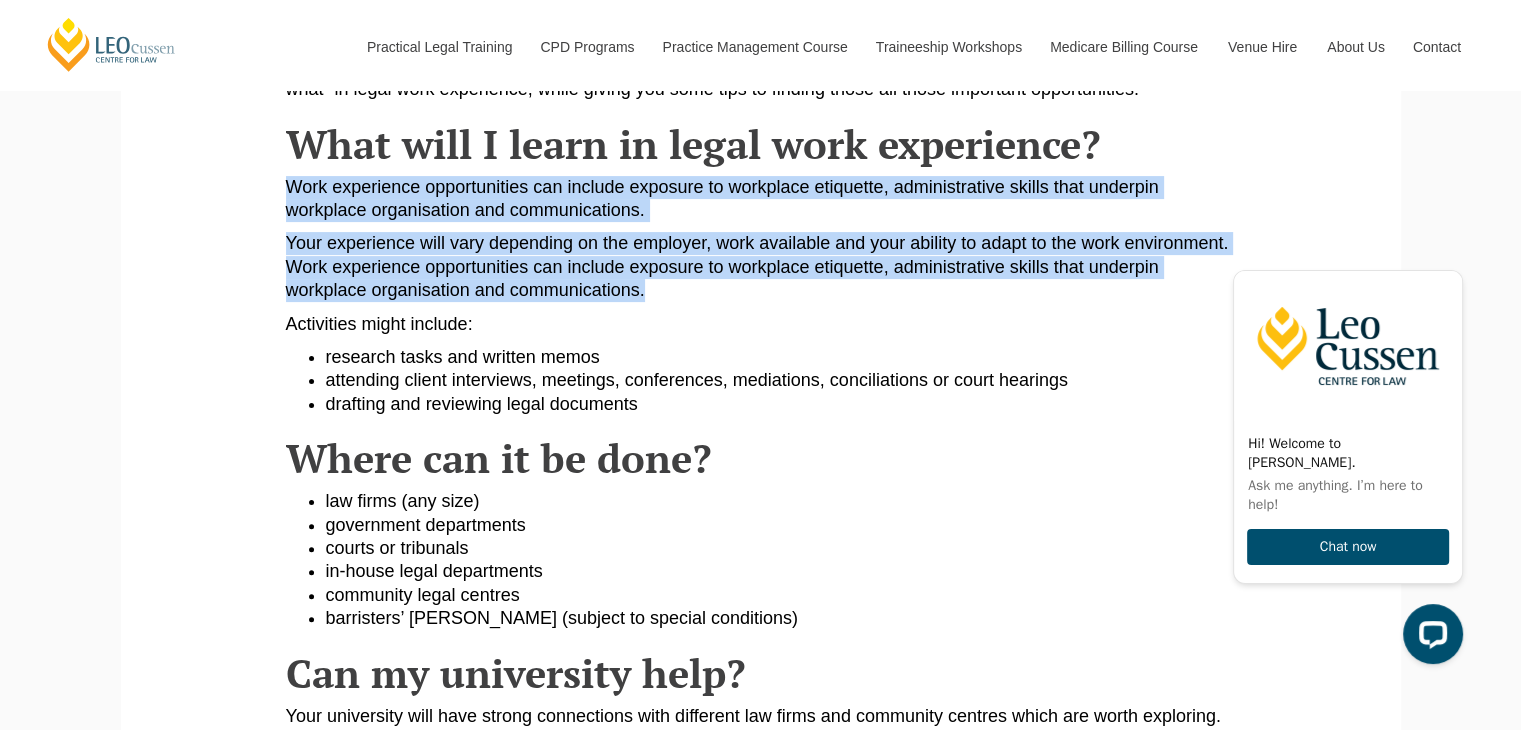 drag, startPoint x: 812, startPoint y: 273, endPoint x: 207, endPoint y: 201, distance: 609.2692 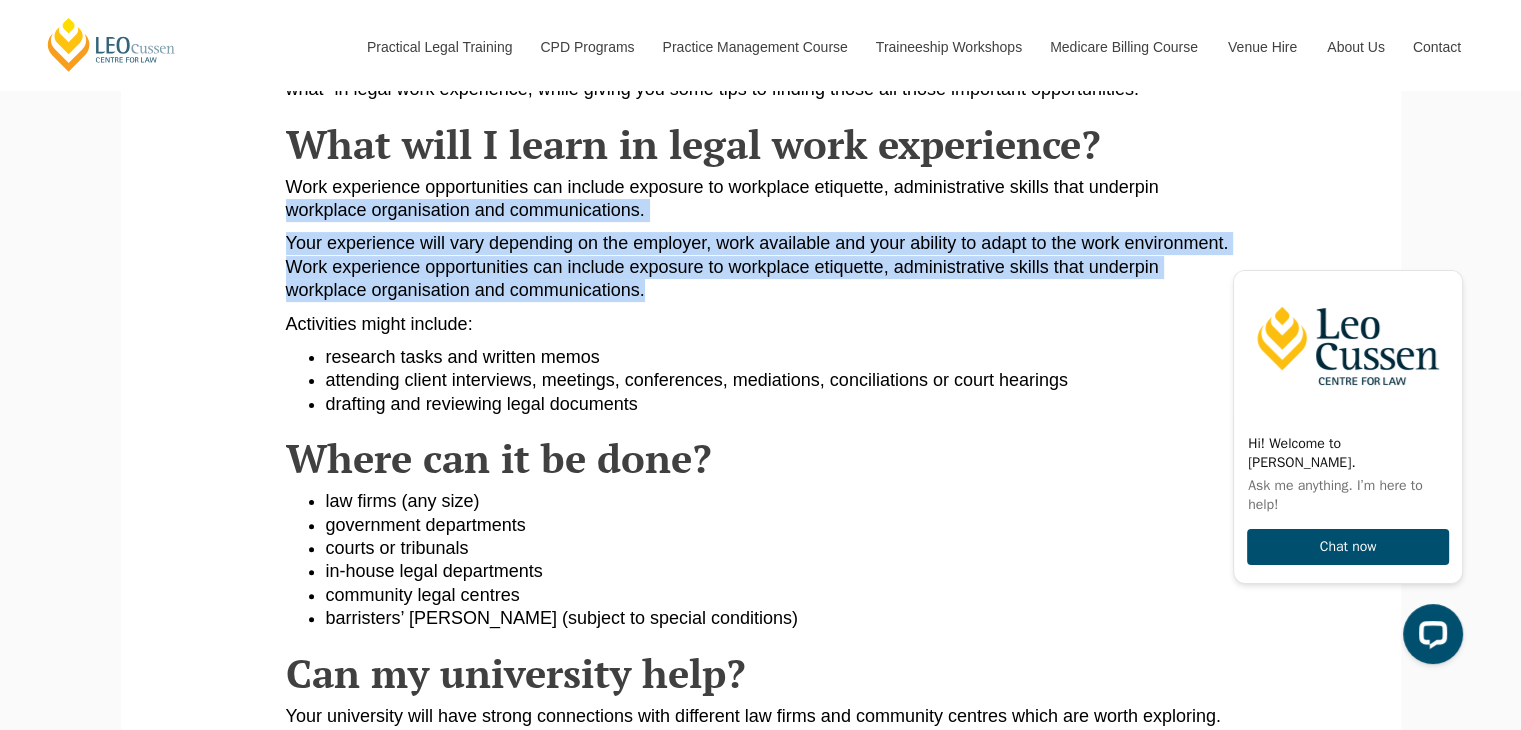 click on "Becoming a lawyer requires so much academic work and yet law firms seek law graduates who are confident in speaking with clients and working in a professional environment. You can obtain law firm work experience while you are studying and during your PLT in a professional placement. In this article, we discuss both, so you are across “what’s what” in legal work experience, while giving you some tips to finding those all those important opportunities.   What will I learn in legal work experience?   Work experience opportunities can include exposure to workplace etiquette, administrative skills that underpin workplace organisation and communications.   Your experience will vary depending on the employer, work available and your ability to adapt to the work environment. Work experience opportunities can include exposure to workplace etiquette, administrative skills that underpin workplace organisation and communications.   Activities might include:     research tasks and written memos" at bounding box center [761, 1070] 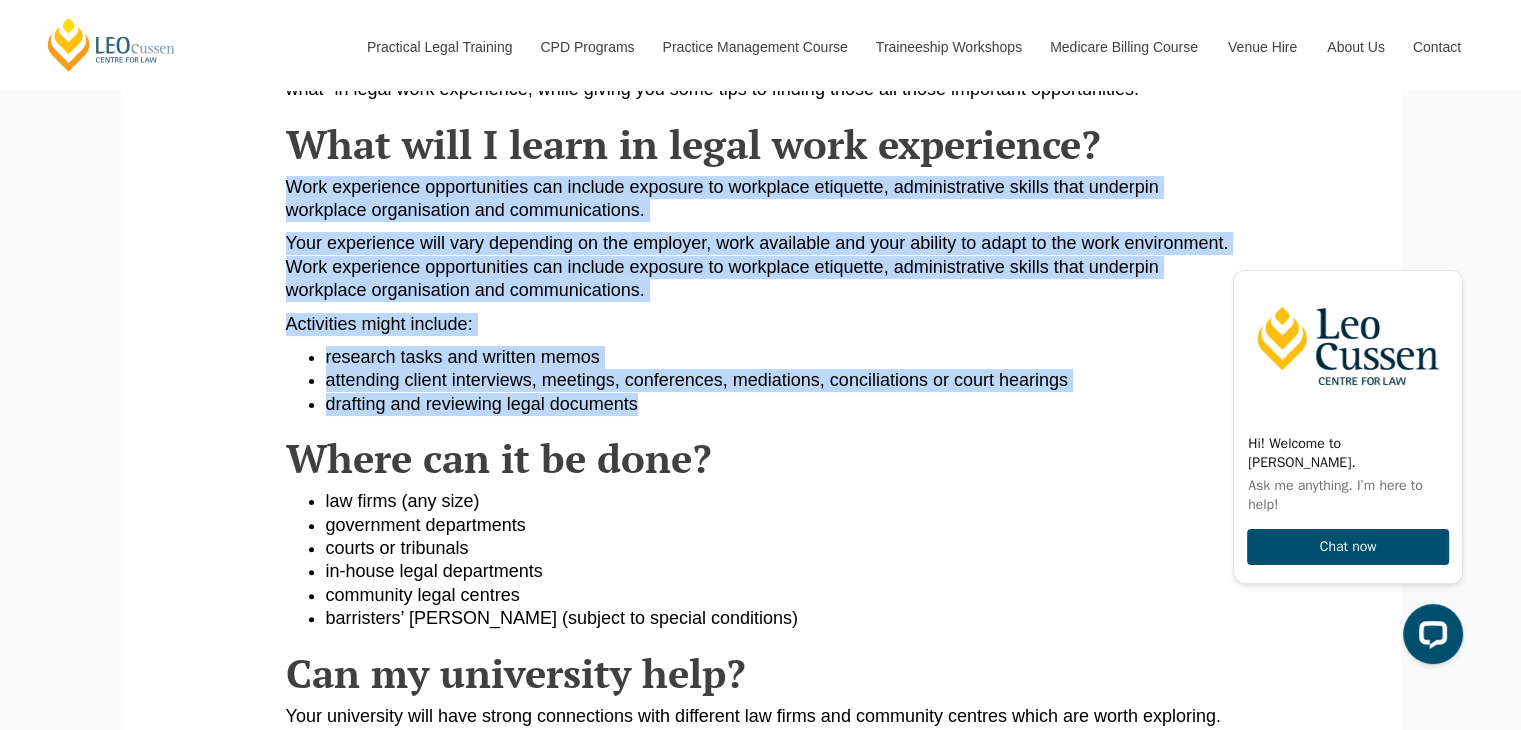 drag, startPoint x: 228, startPoint y: 180, endPoint x: 912, endPoint y: 406, distance: 720.3693 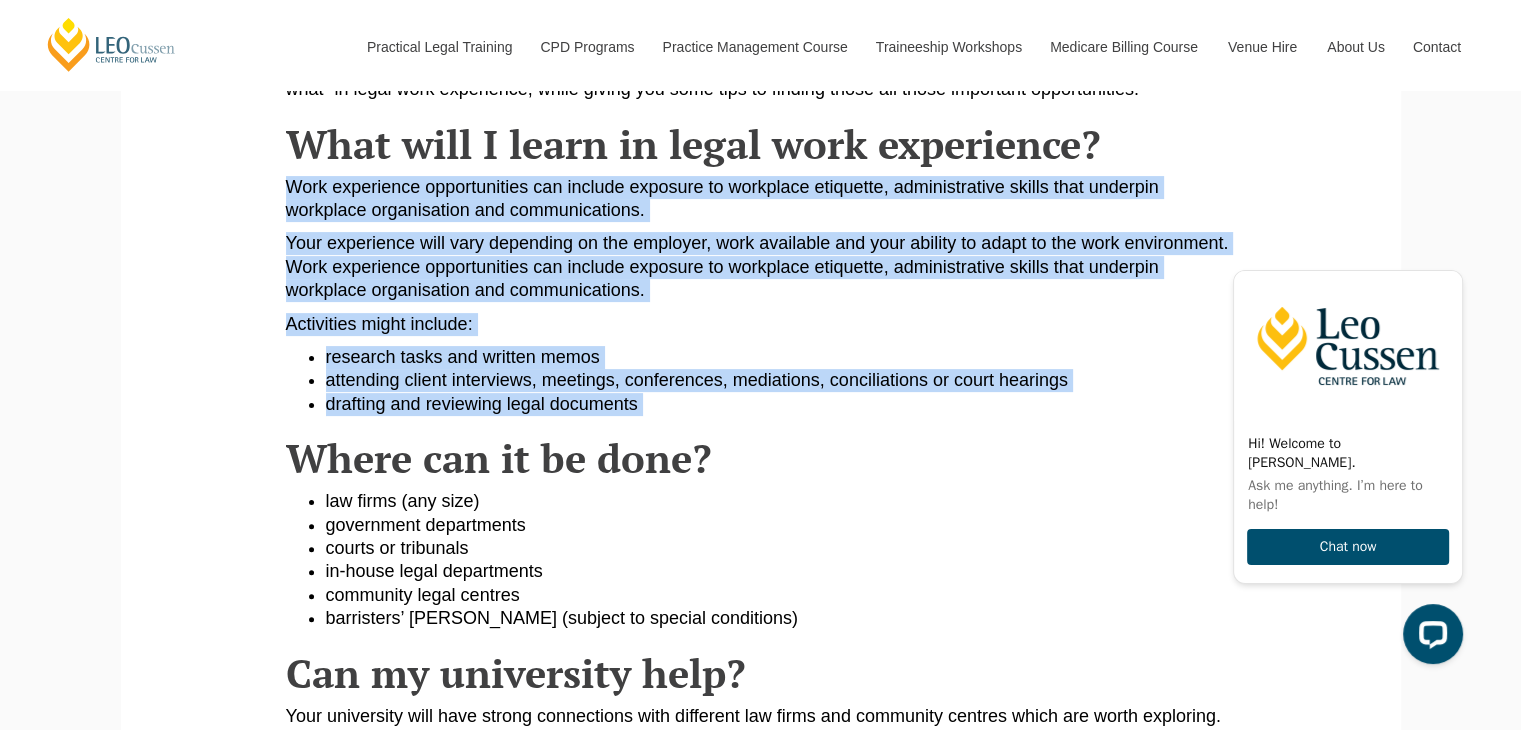 drag, startPoint x: 199, startPoint y: 179, endPoint x: 935, endPoint y: 400, distance: 768.46405 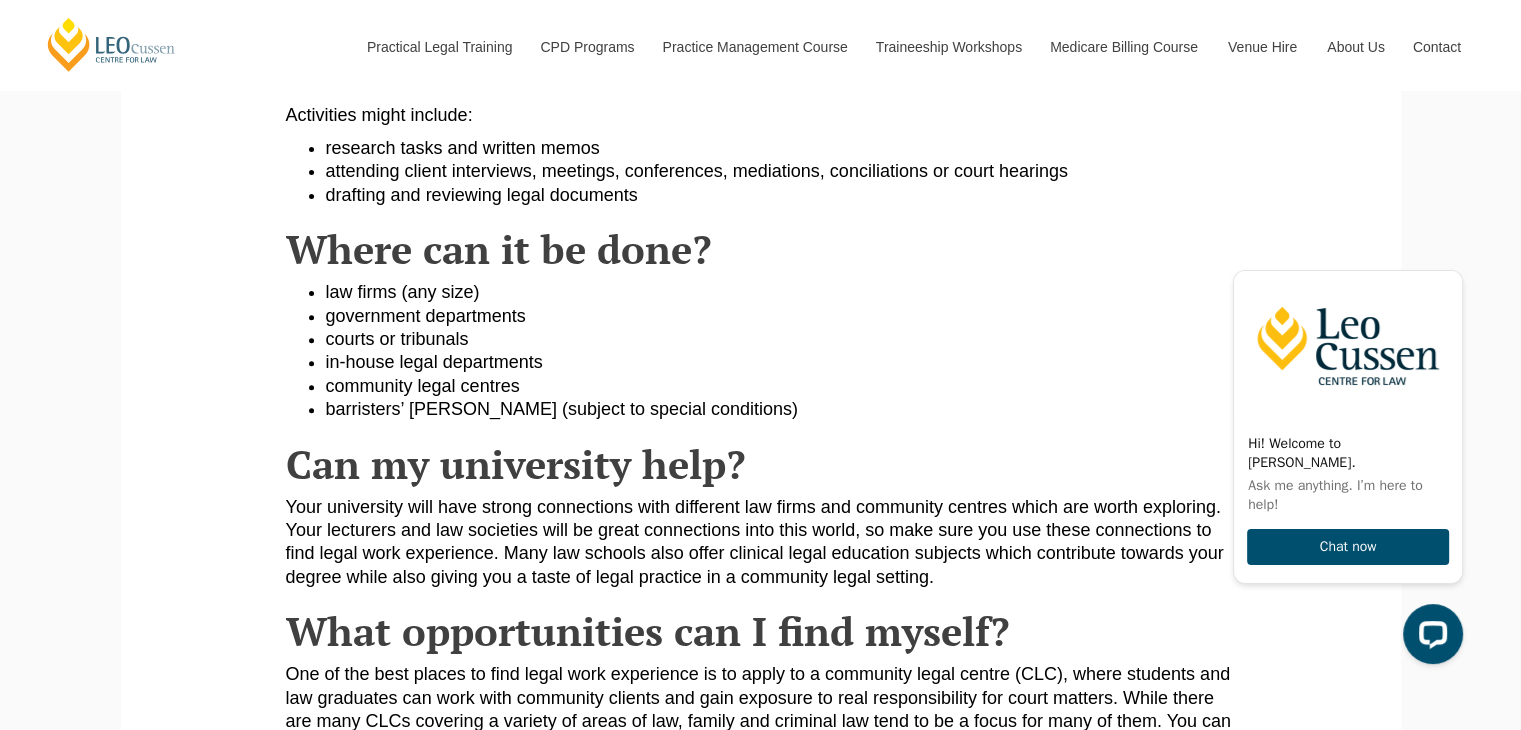 scroll, scrollTop: 680, scrollLeft: 0, axis: vertical 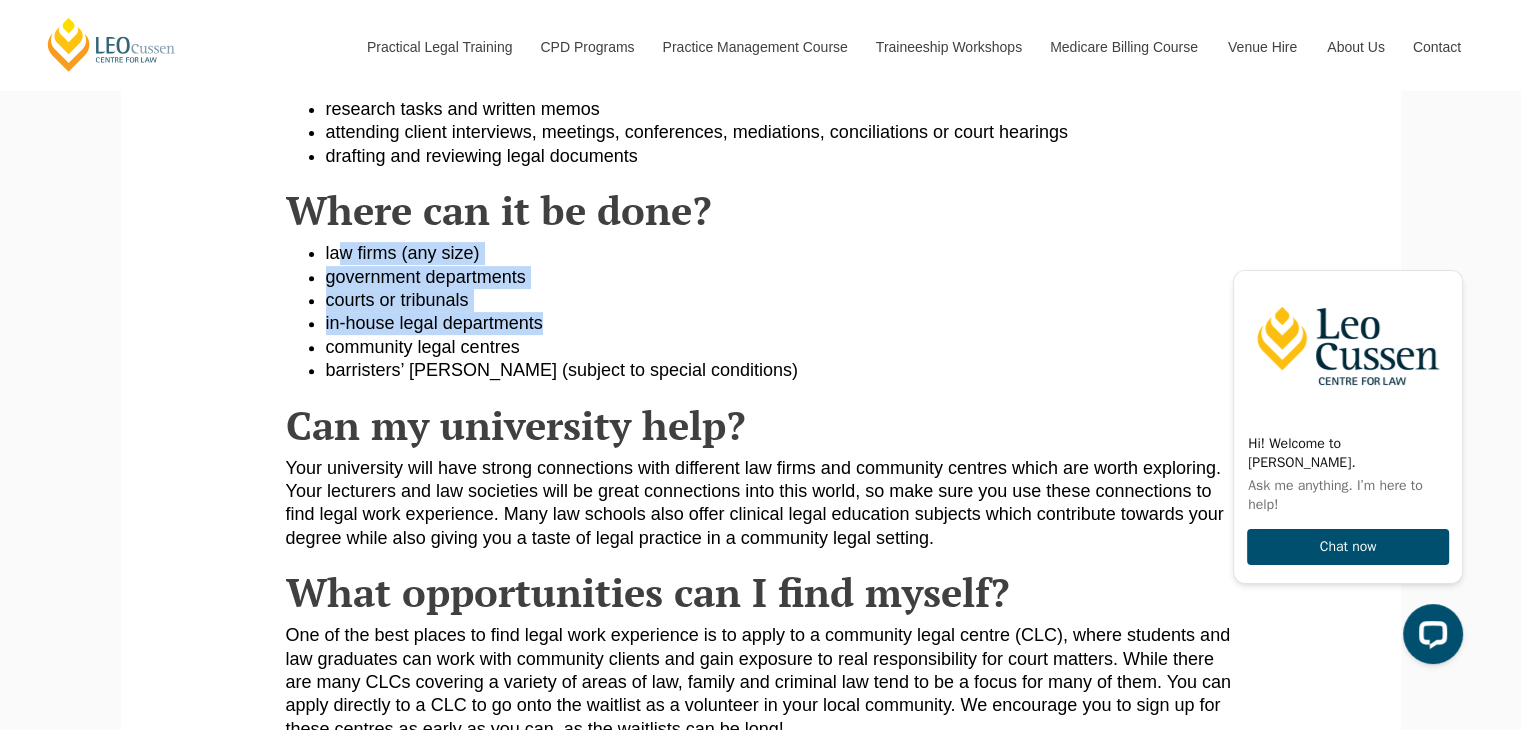 drag, startPoint x: 336, startPoint y: 255, endPoint x: 709, endPoint y: 326, distance: 379.69724 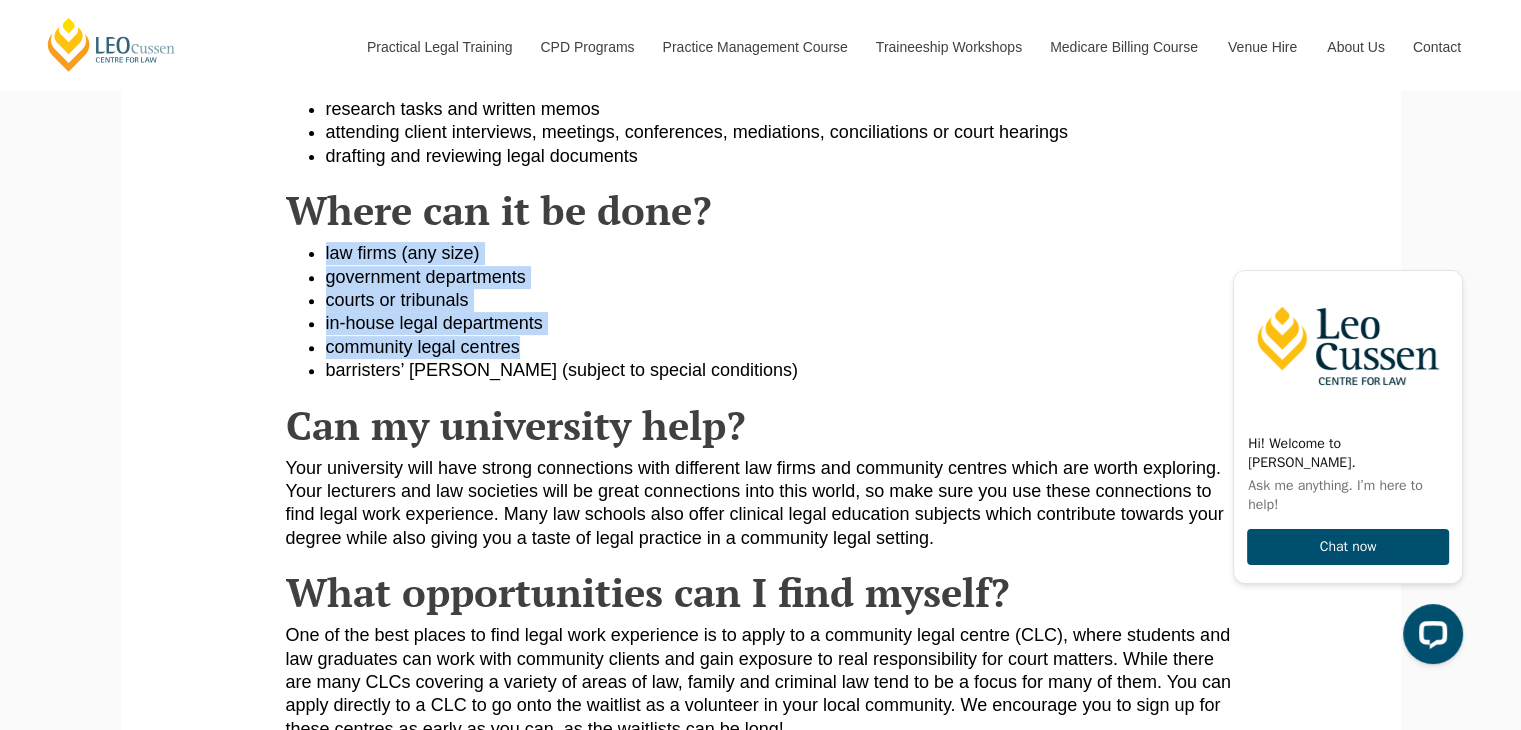 drag, startPoint x: 888, startPoint y: 349, endPoint x: 859, endPoint y: 214, distance: 138.07968 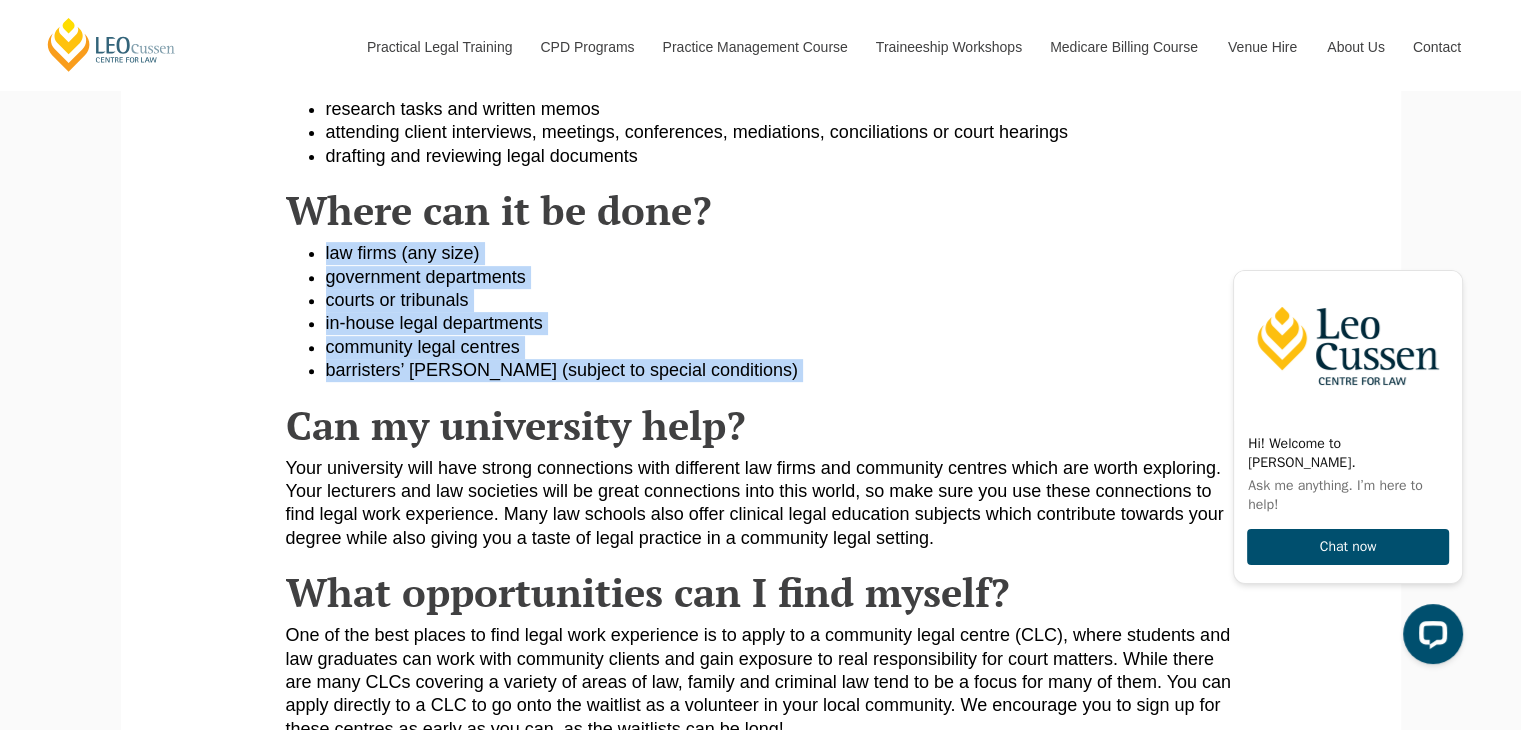 drag, startPoint x: 859, startPoint y: 214, endPoint x: 939, endPoint y: 370, distance: 175.31685 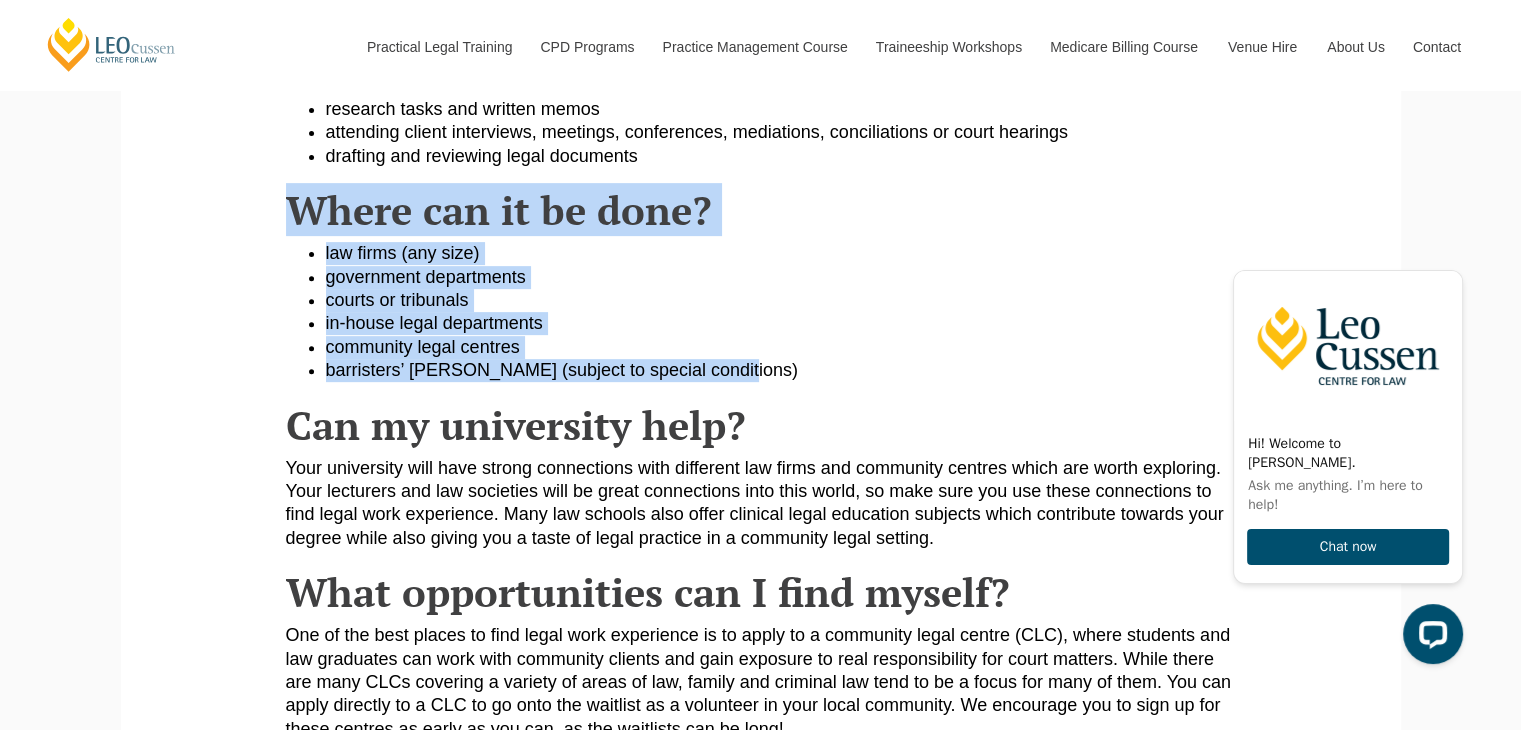 drag, startPoint x: 265, startPoint y: 231, endPoint x: 748, endPoint y: 373, distance: 503.44116 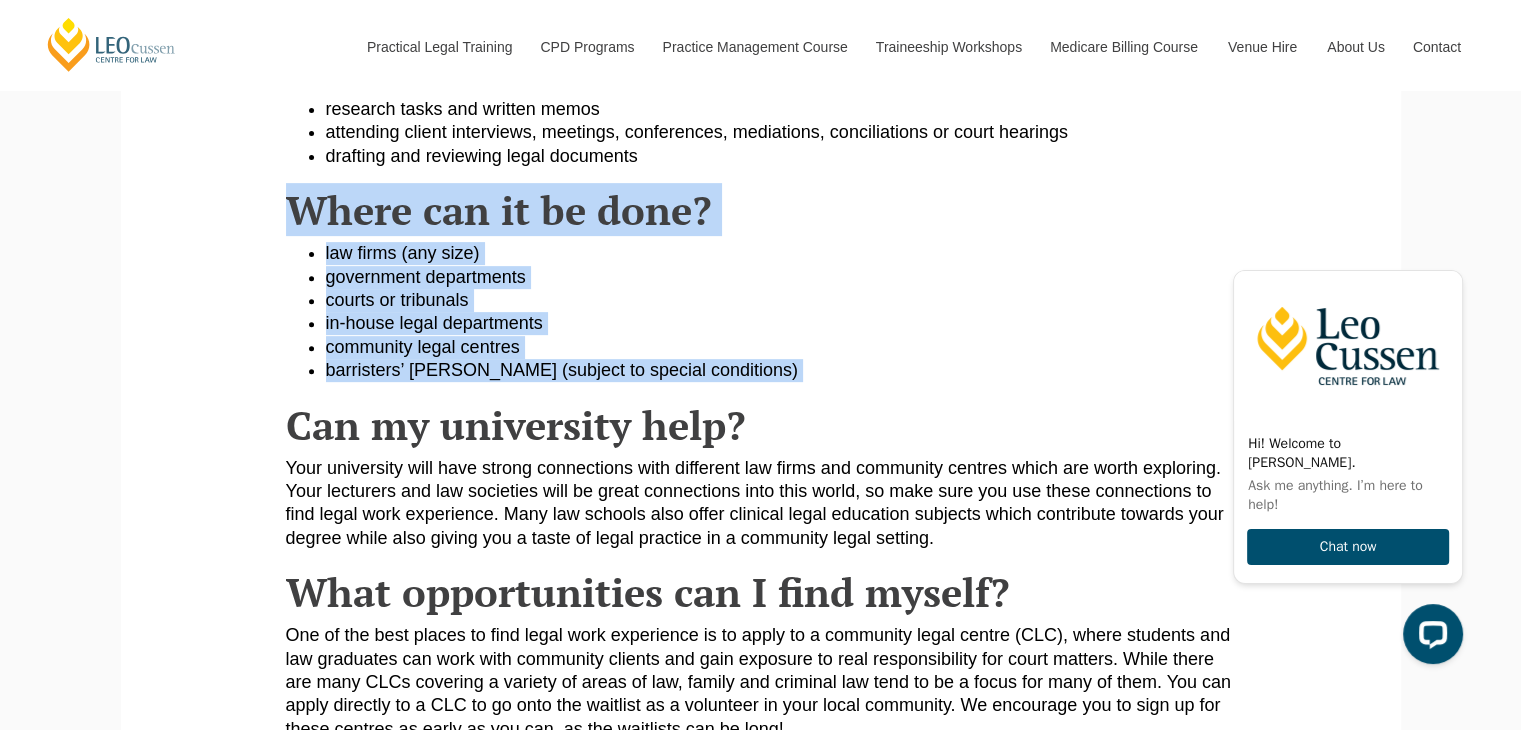 drag, startPoint x: 748, startPoint y: 373, endPoint x: 210, endPoint y: 211, distance: 561.8612 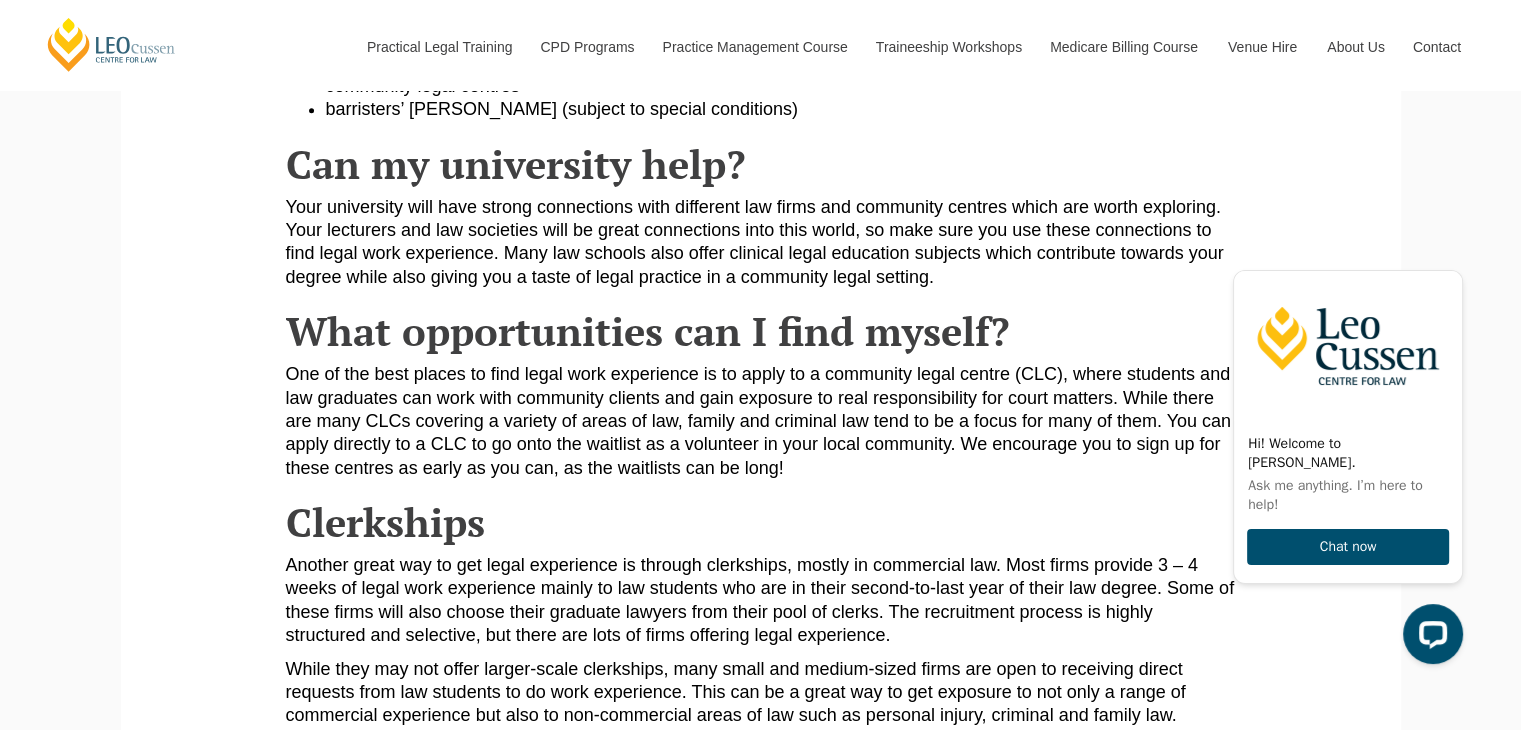 scroll, scrollTop: 927, scrollLeft: 0, axis: vertical 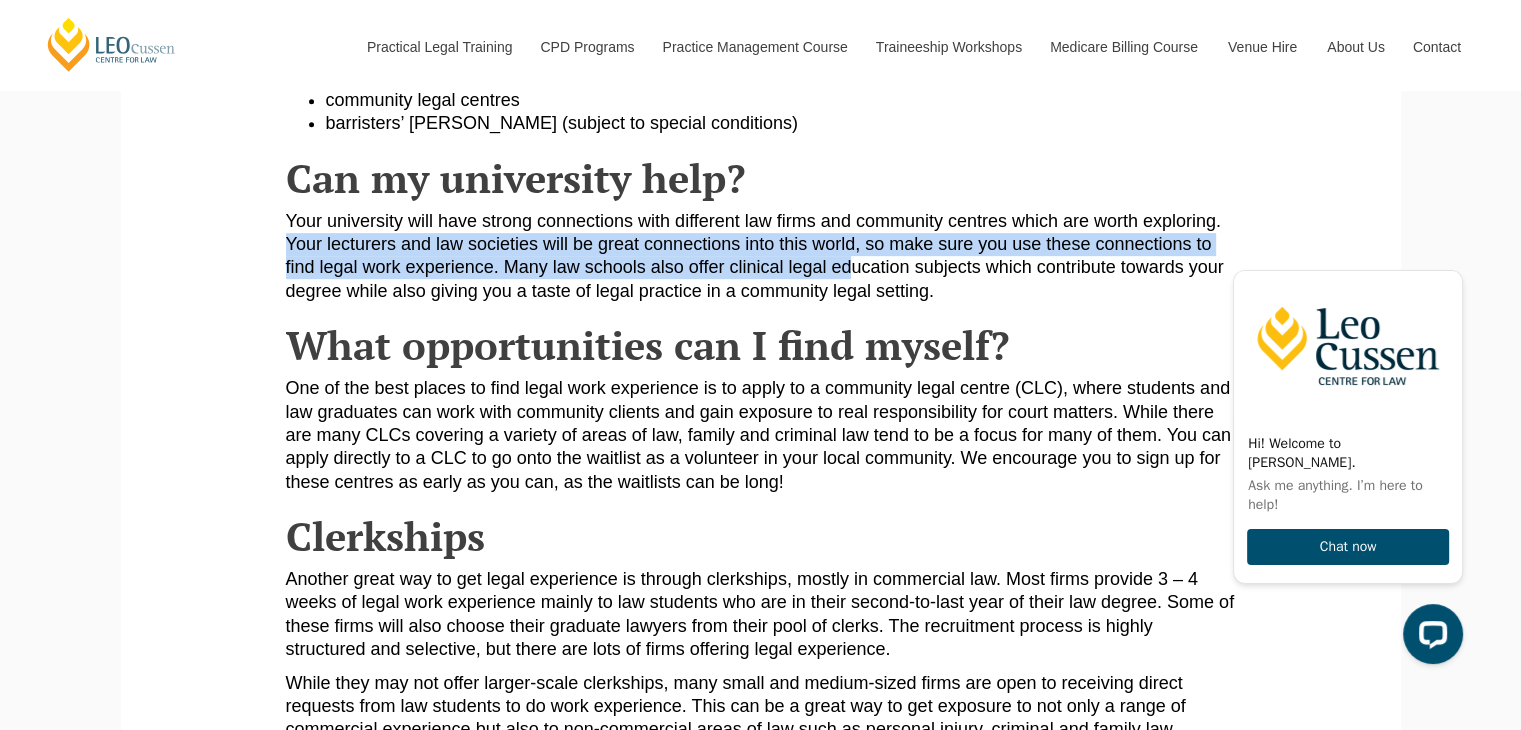 drag, startPoint x: 180, startPoint y: 243, endPoint x: 852, endPoint y: 264, distance: 672.32806 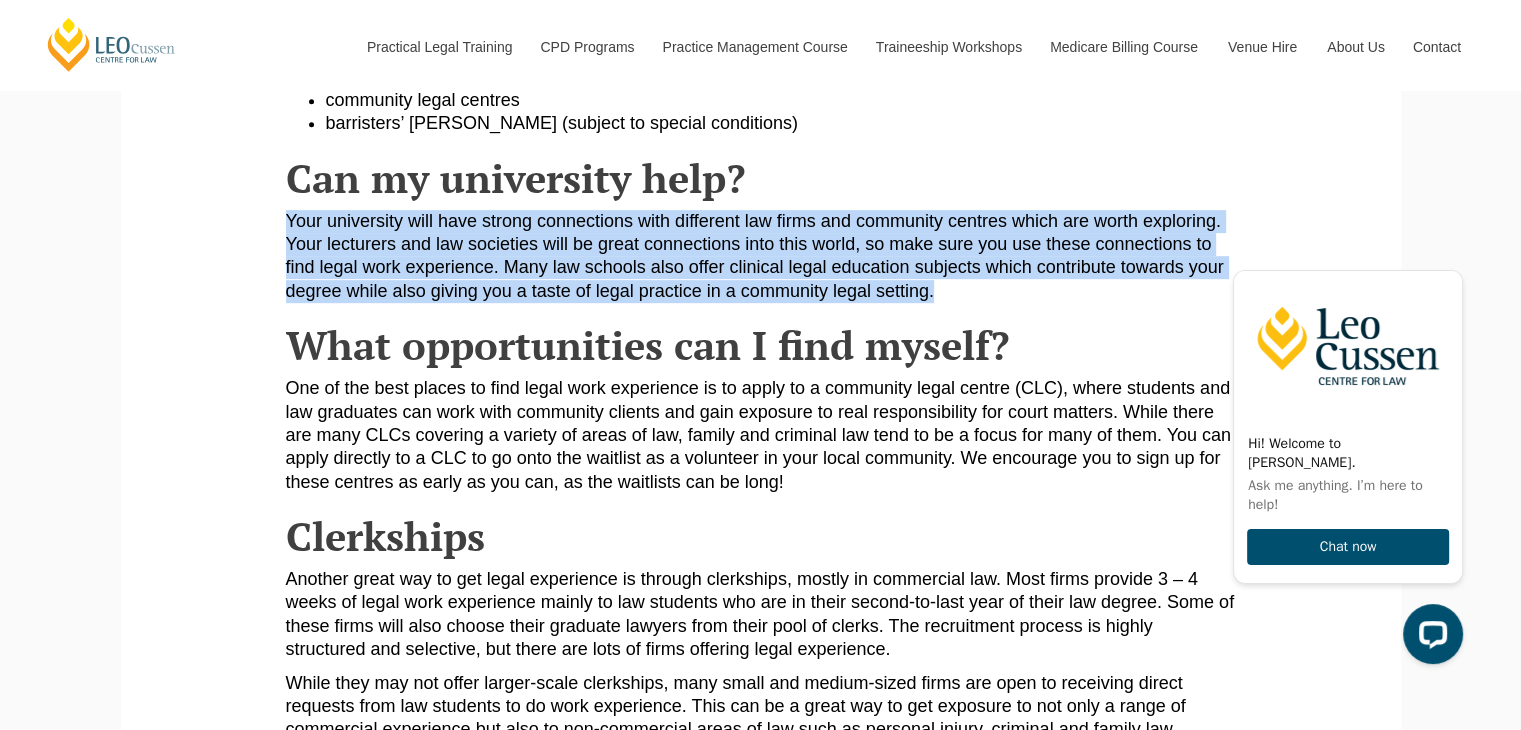 drag, startPoint x: 1230, startPoint y: 187, endPoint x: 1147, endPoint y: 295, distance: 136.2094 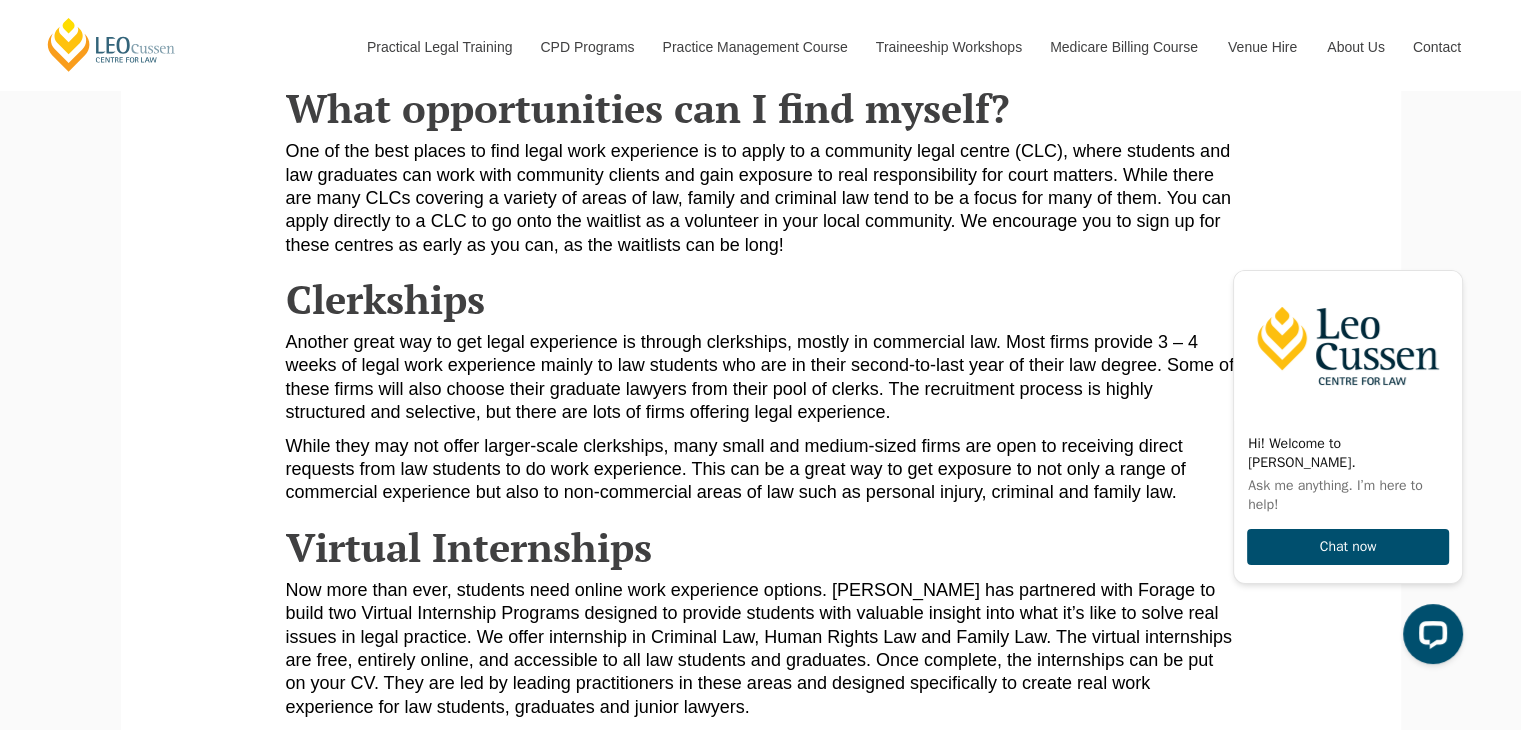 scroll, scrollTop: 1169, scrollLeft: 0, axis: vertical 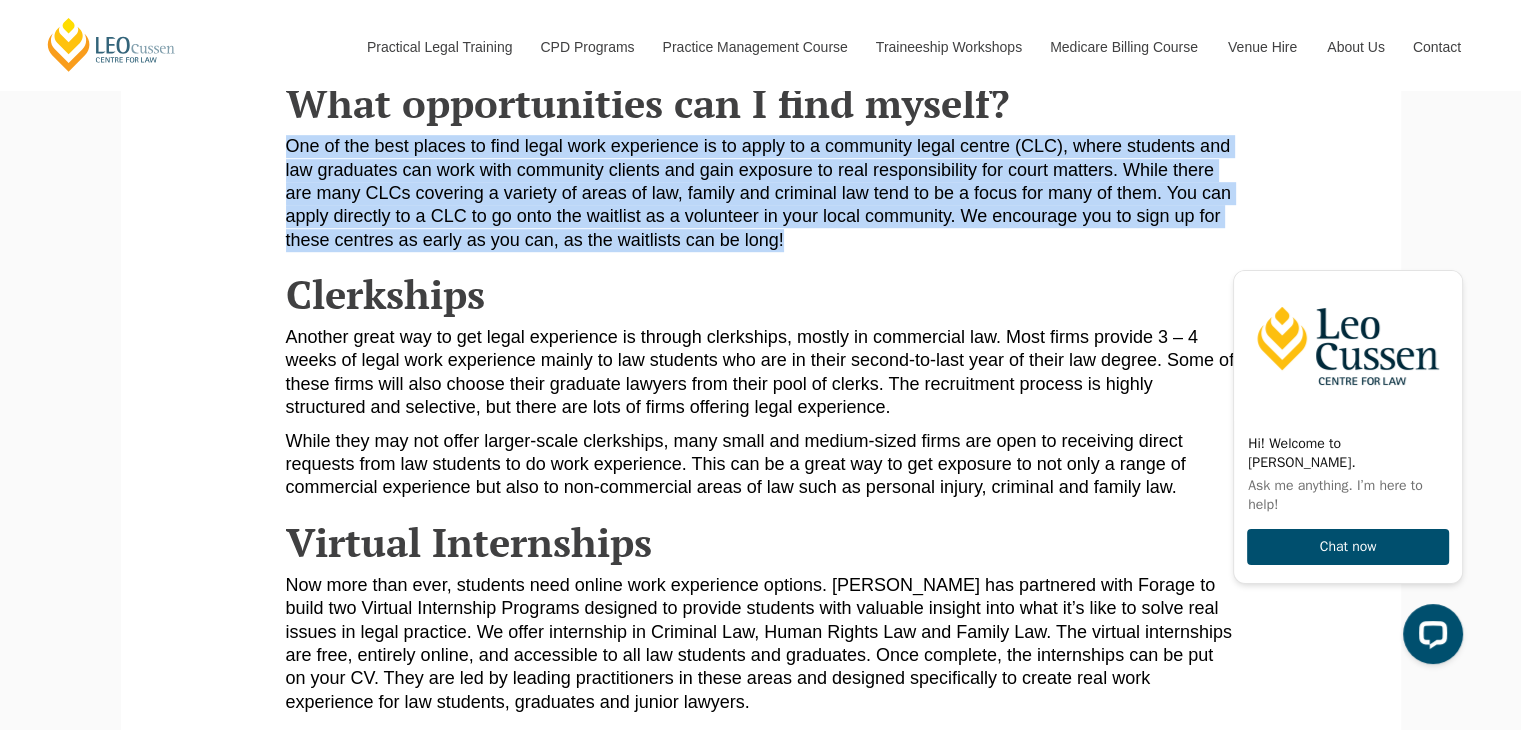 drag, startPoint x: 1123, startPoint y: 117, endPoint x: 1161, endPoint y: 245, distance: 133.52153 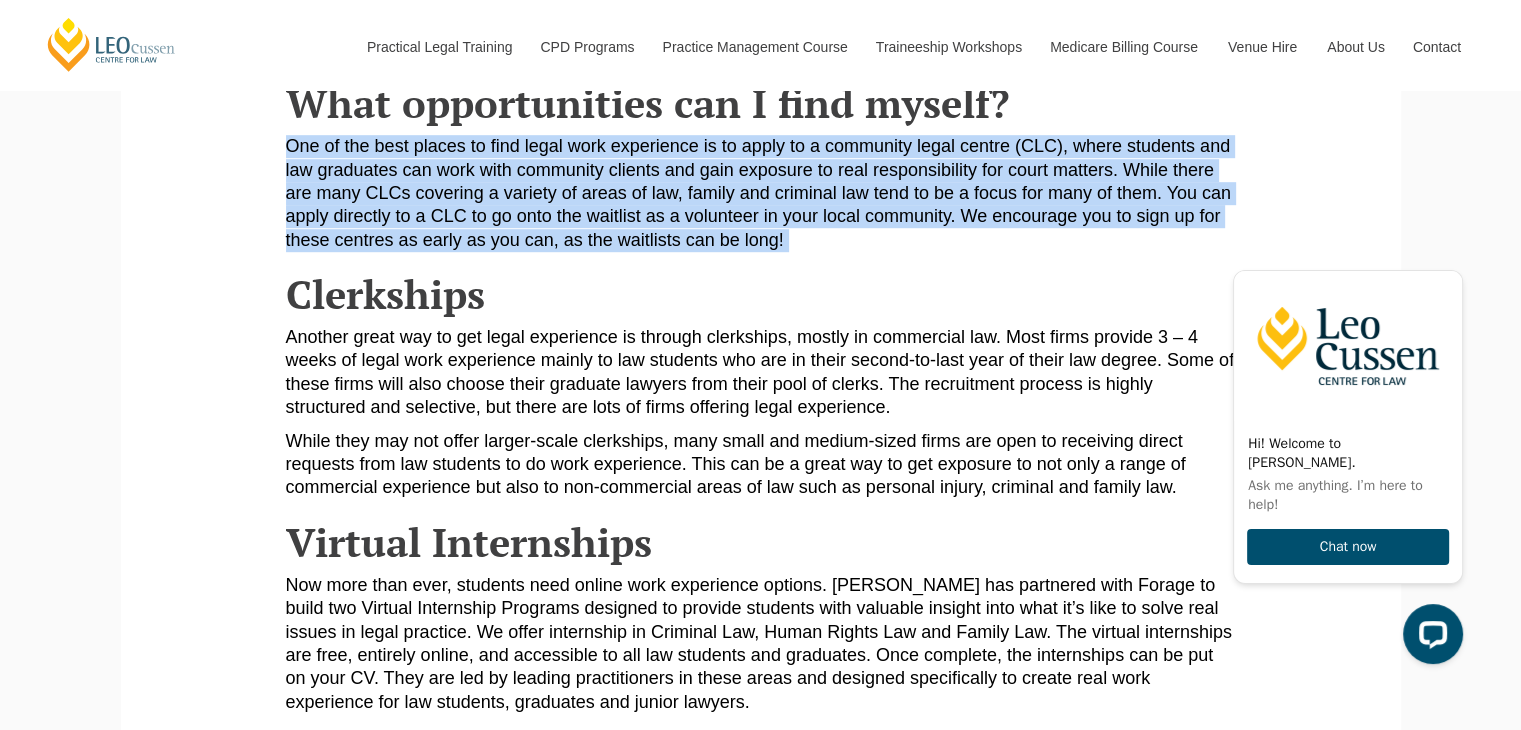 drag, startPoint x: 1161, startPoint y: 245, endPoint x: 1157, endPoint y: 116, distance: 129.062 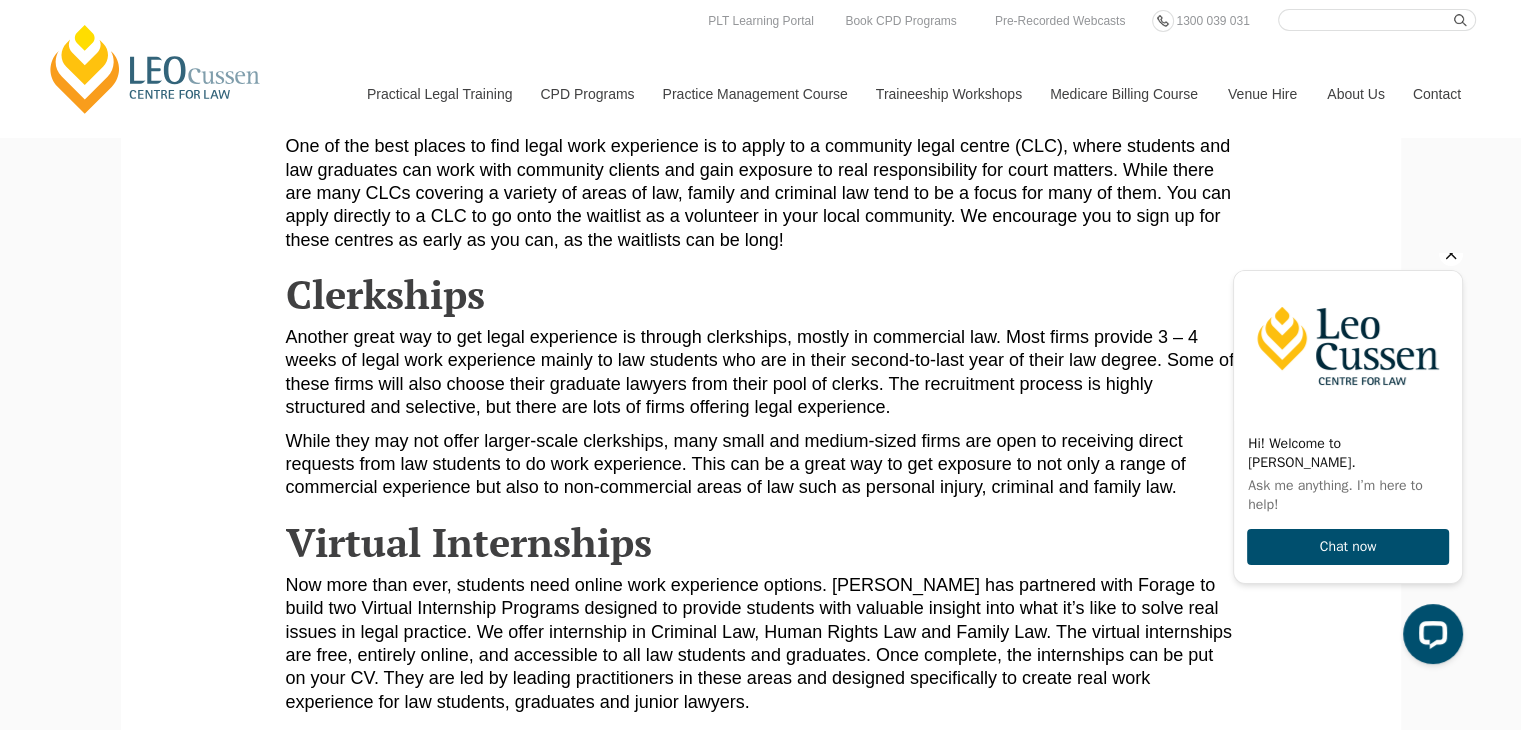 click 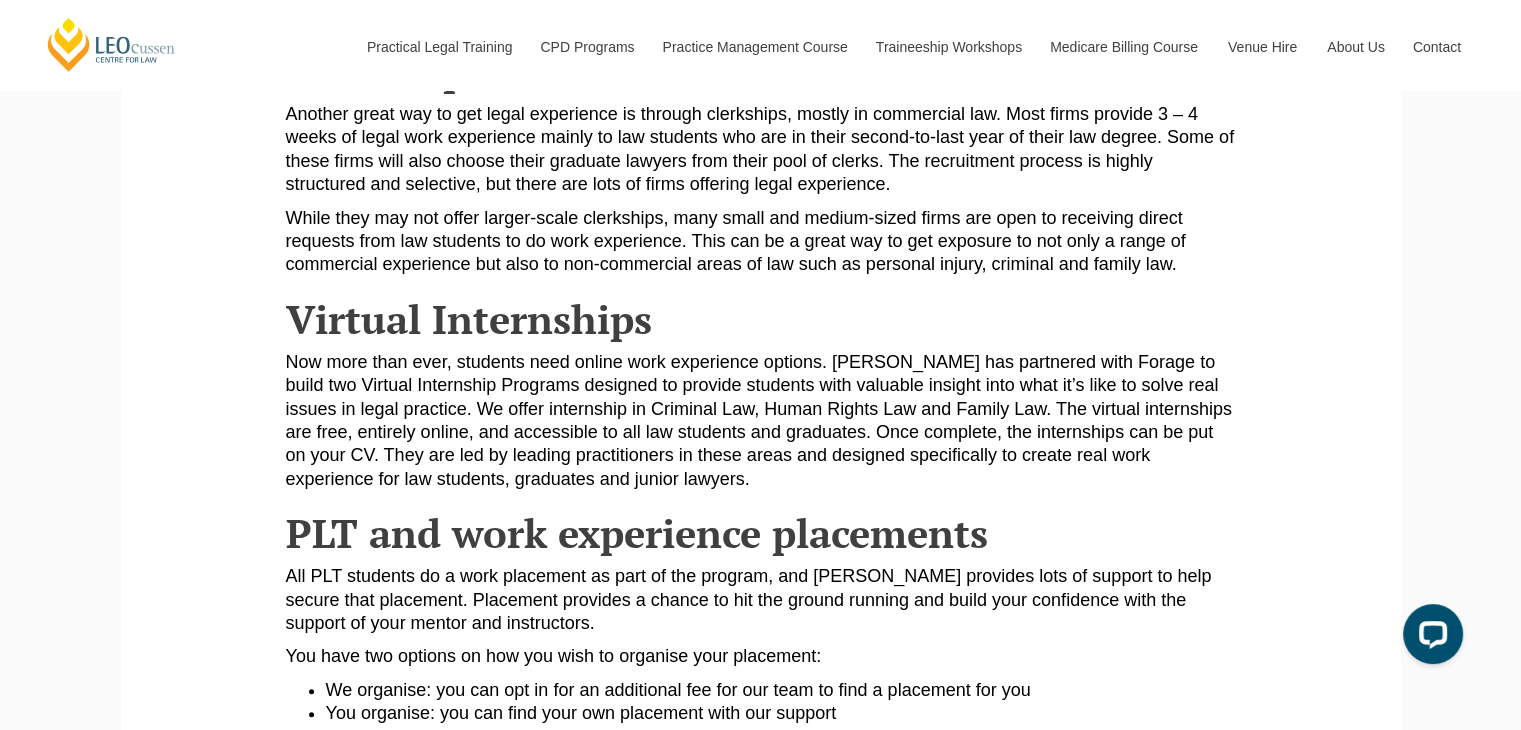 scroll, scrollTop: 1354, scrollLeft: 0, axis: vertical 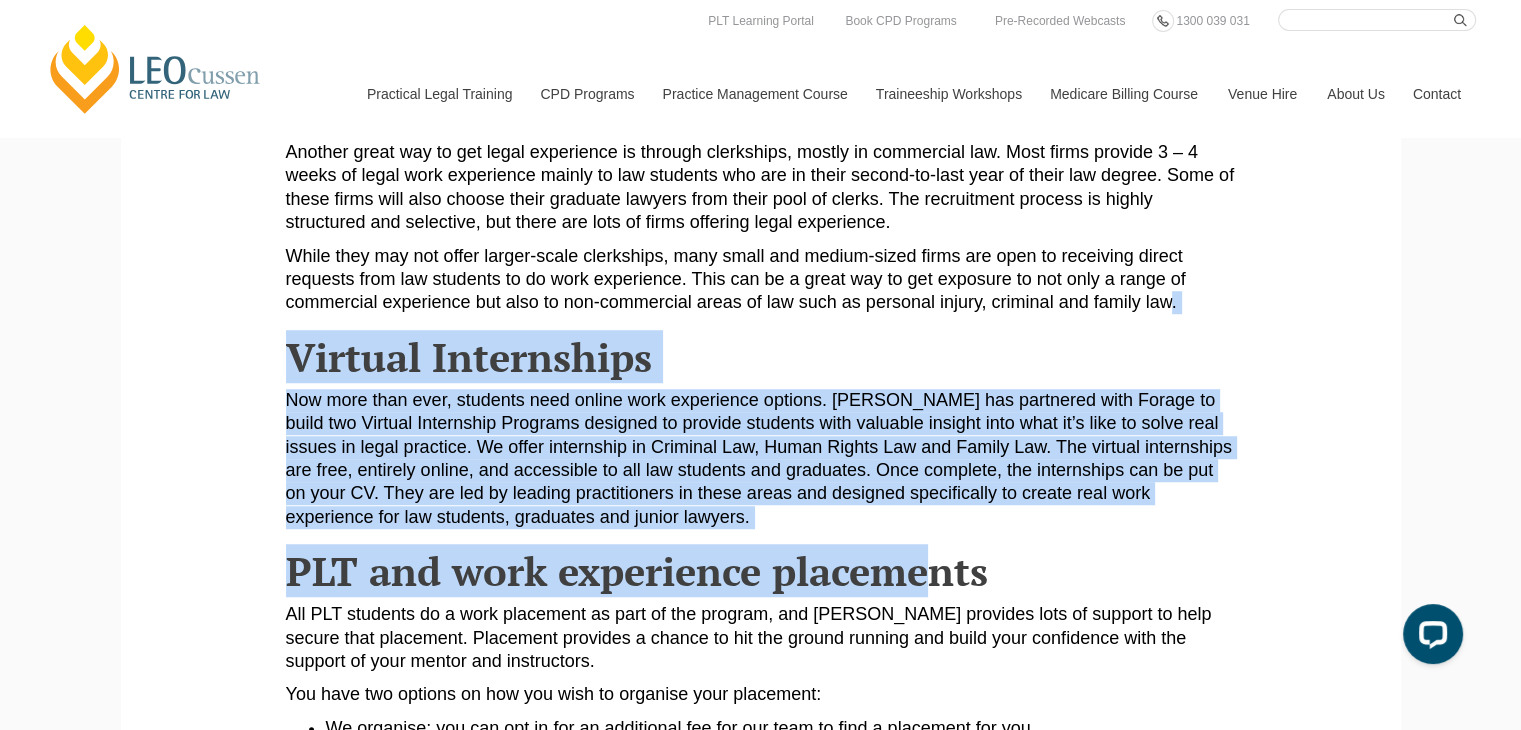 drag, startPoint x: 1172, startPoint y: 293, endPoint x: 928, endPoint y: 553, distance: 356.56134 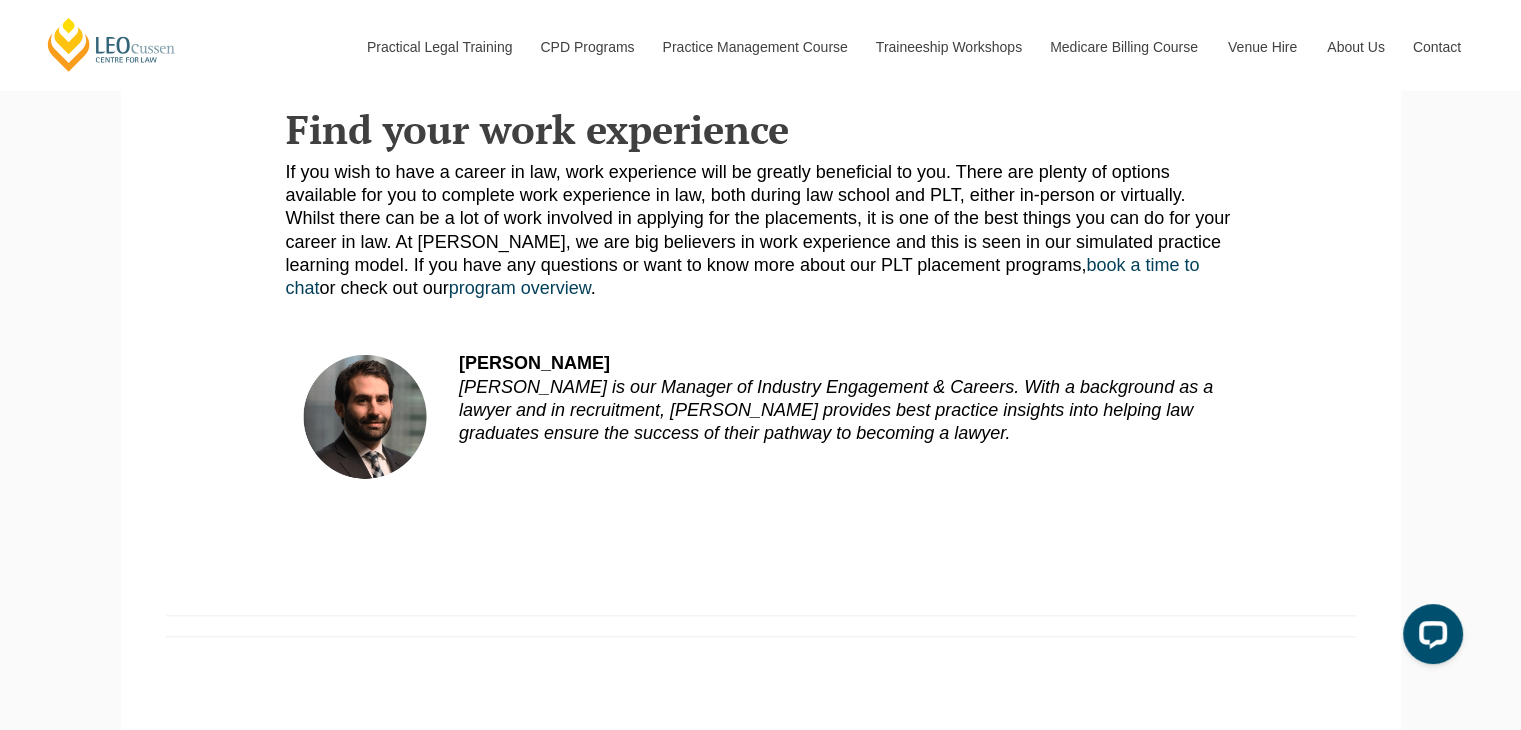 scroll, scrollTop: 0, scrollLeft: 0, axis: both 